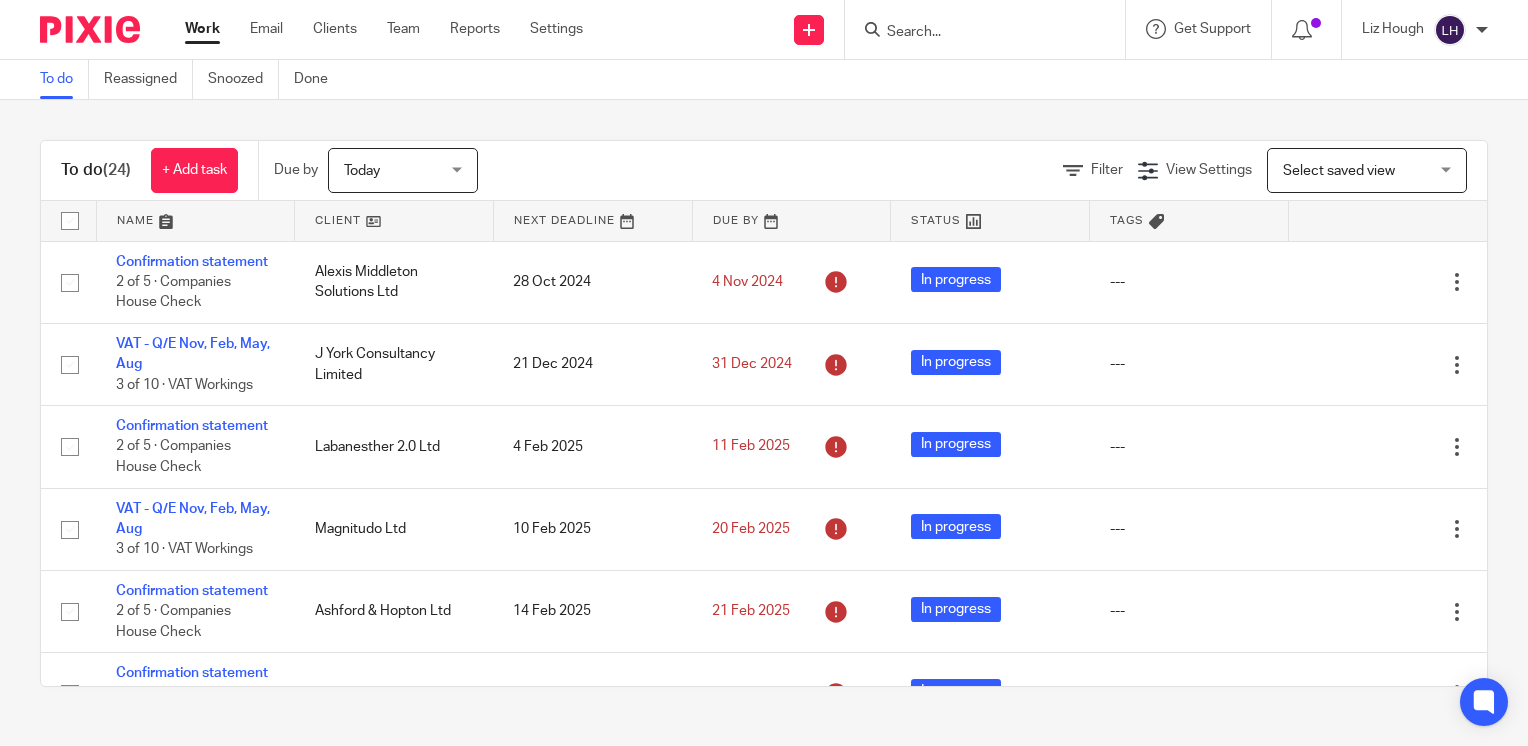scroll, scrollTop: 0, scrollLeft: 0, axis: both 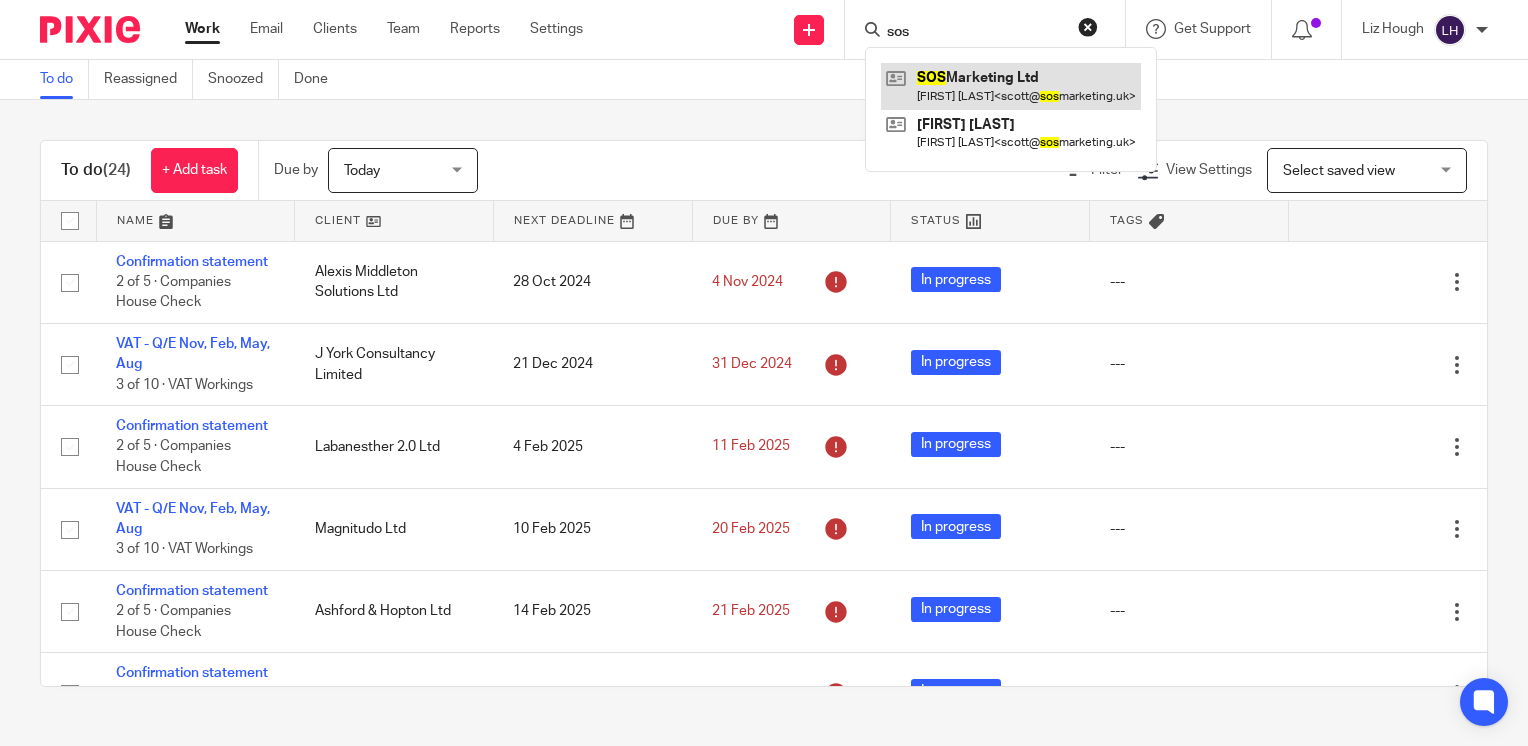 type on "sos" 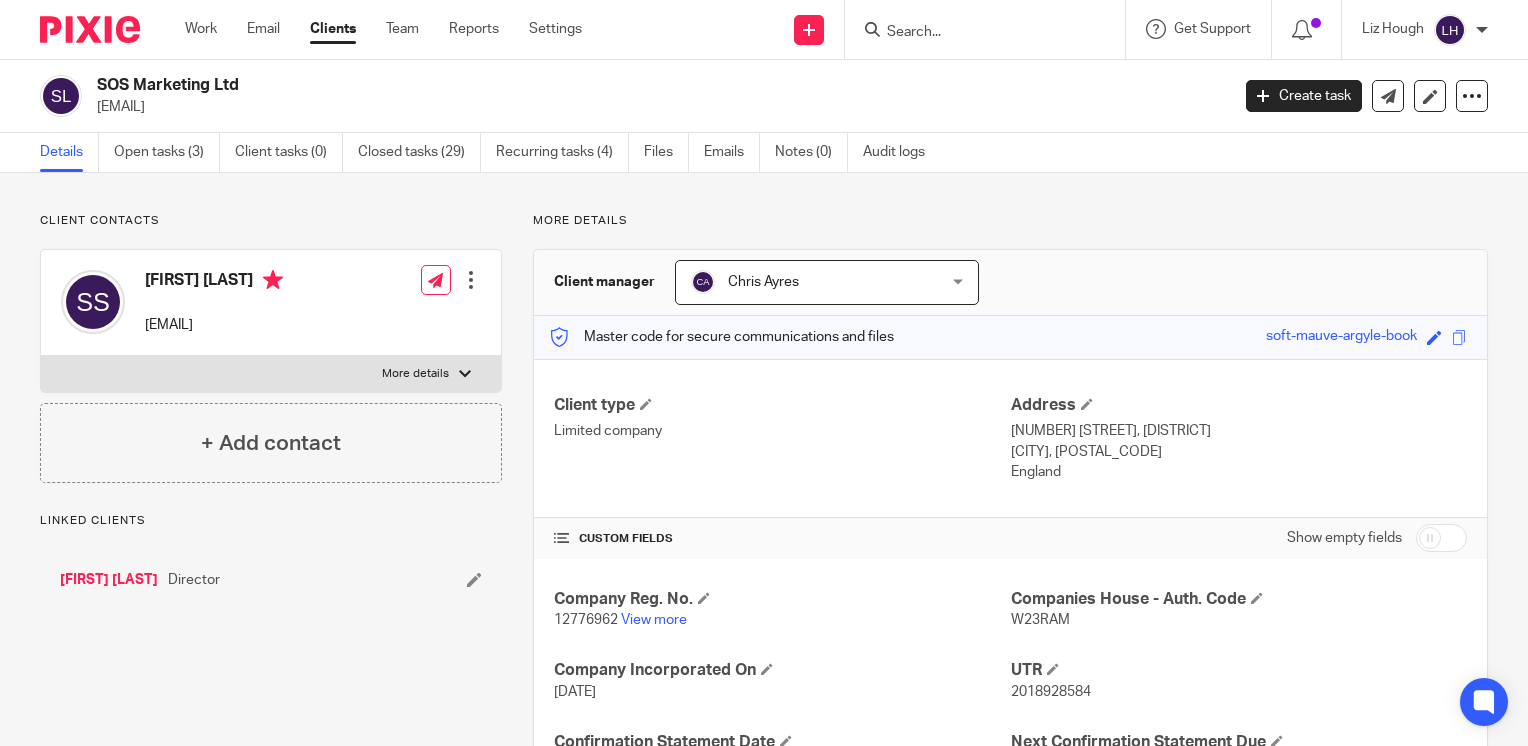 scroll, scrollTop: 0, scrollLeft: 0, axis: both 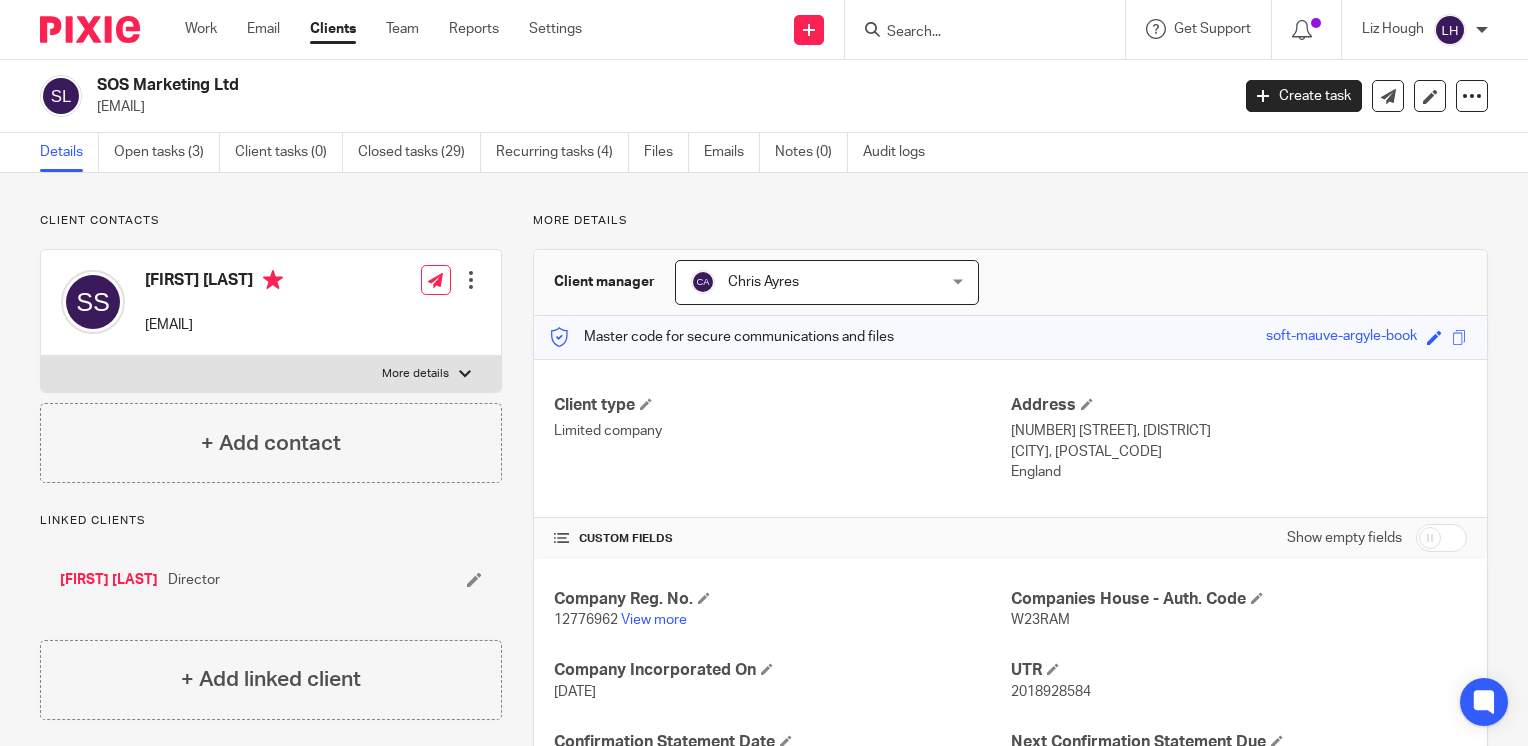 click on "12776962" at bounding box center [586, 620] 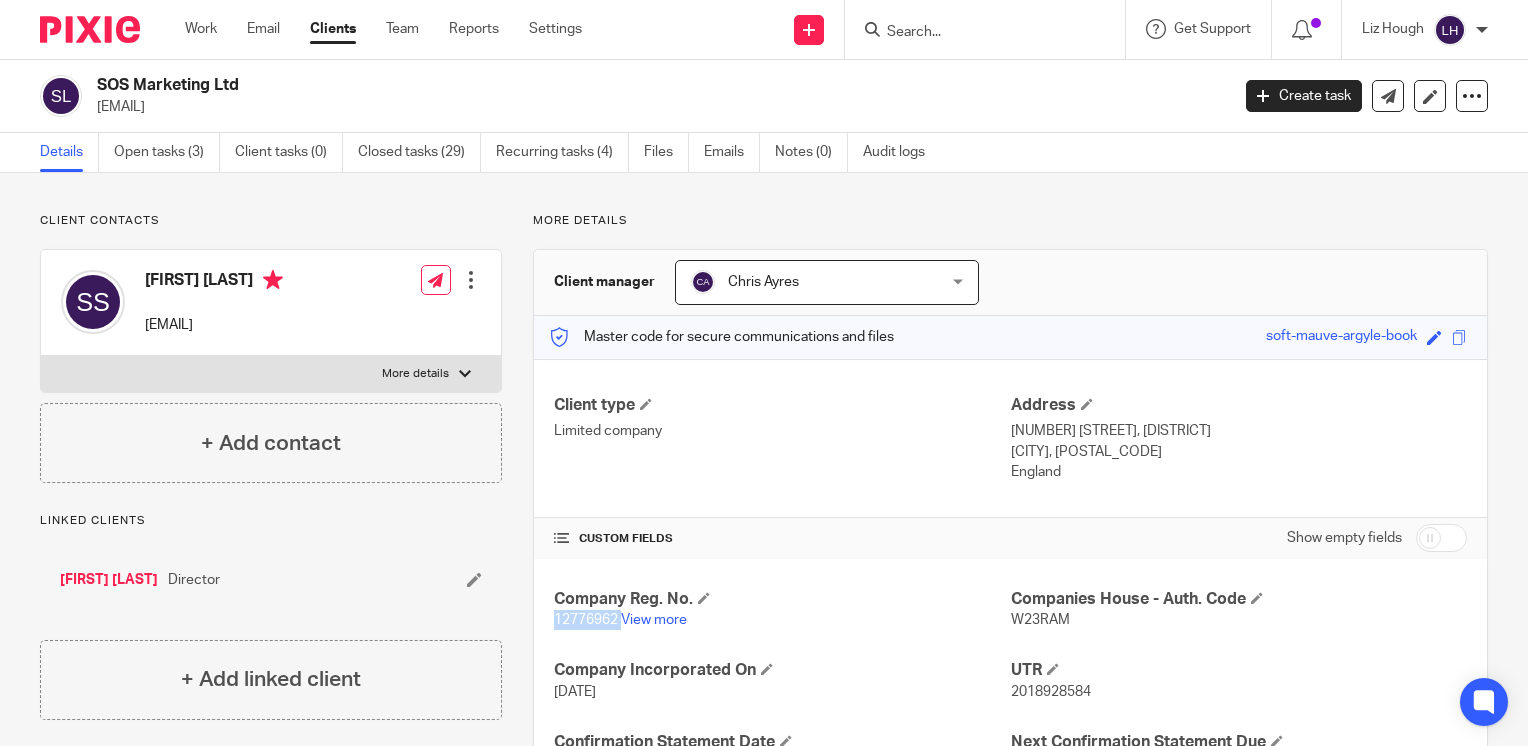 click on "12776962" at bounding box center [586, 620] 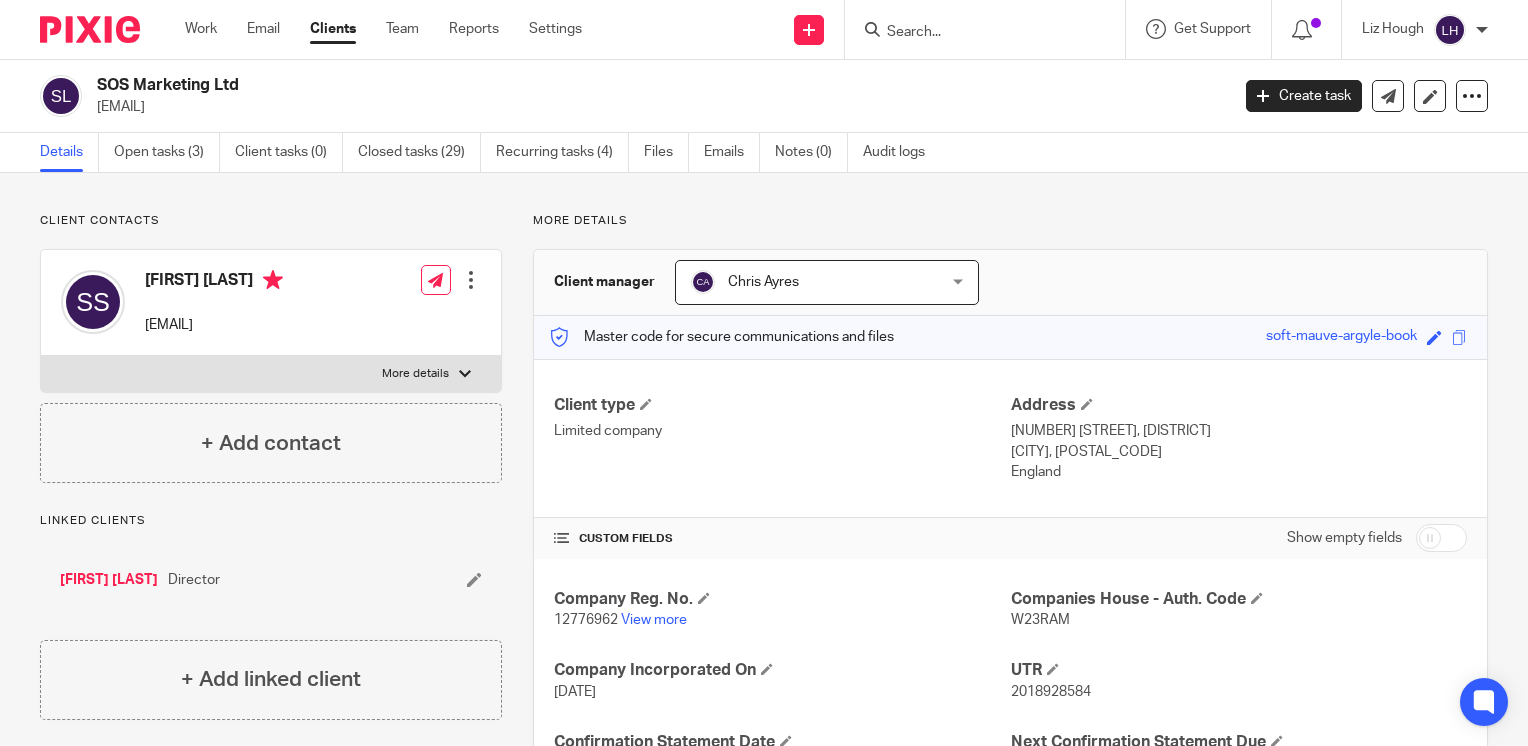 click on "W23RAM" at bounding box center (1040, 620) 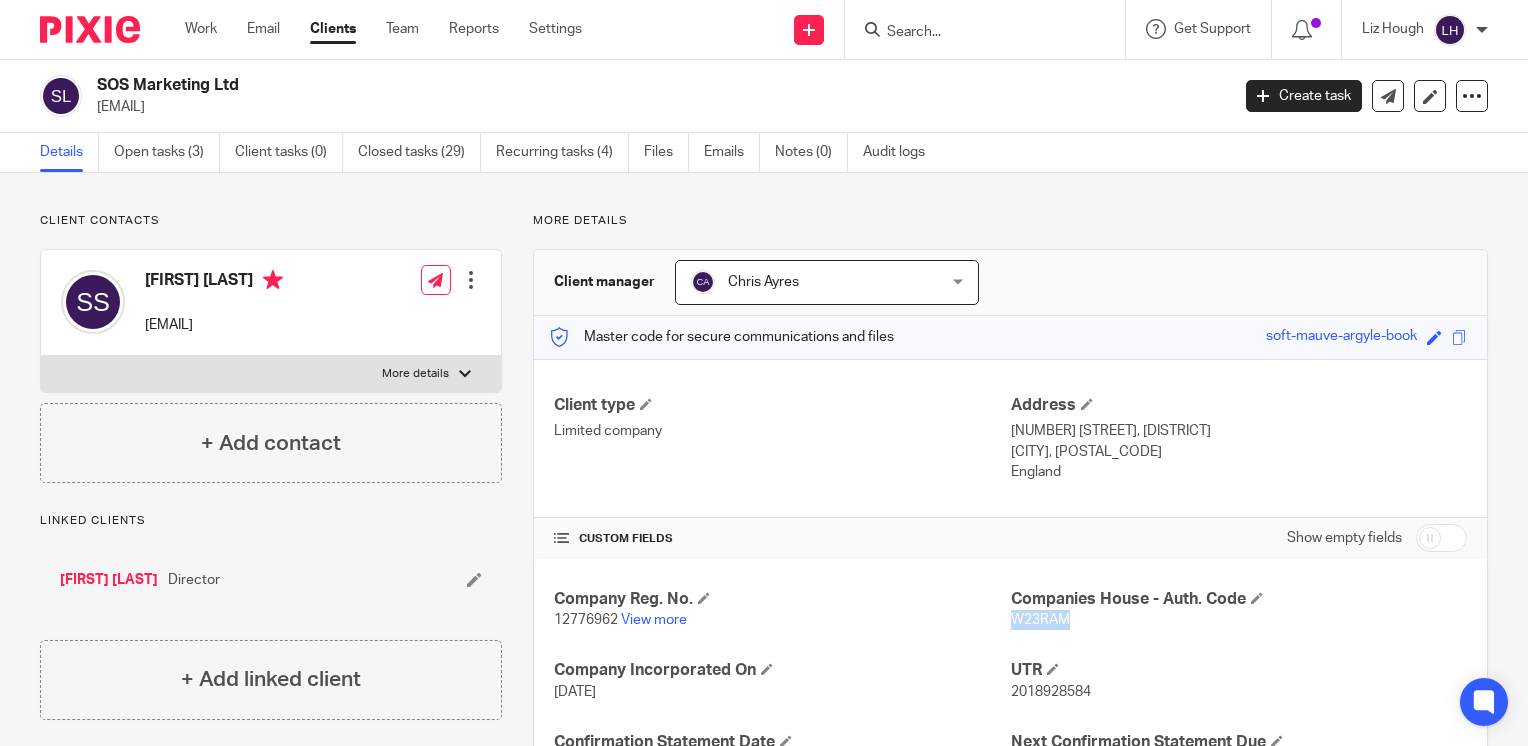 click on "W23RAM" at bounding box center (1040, 620) 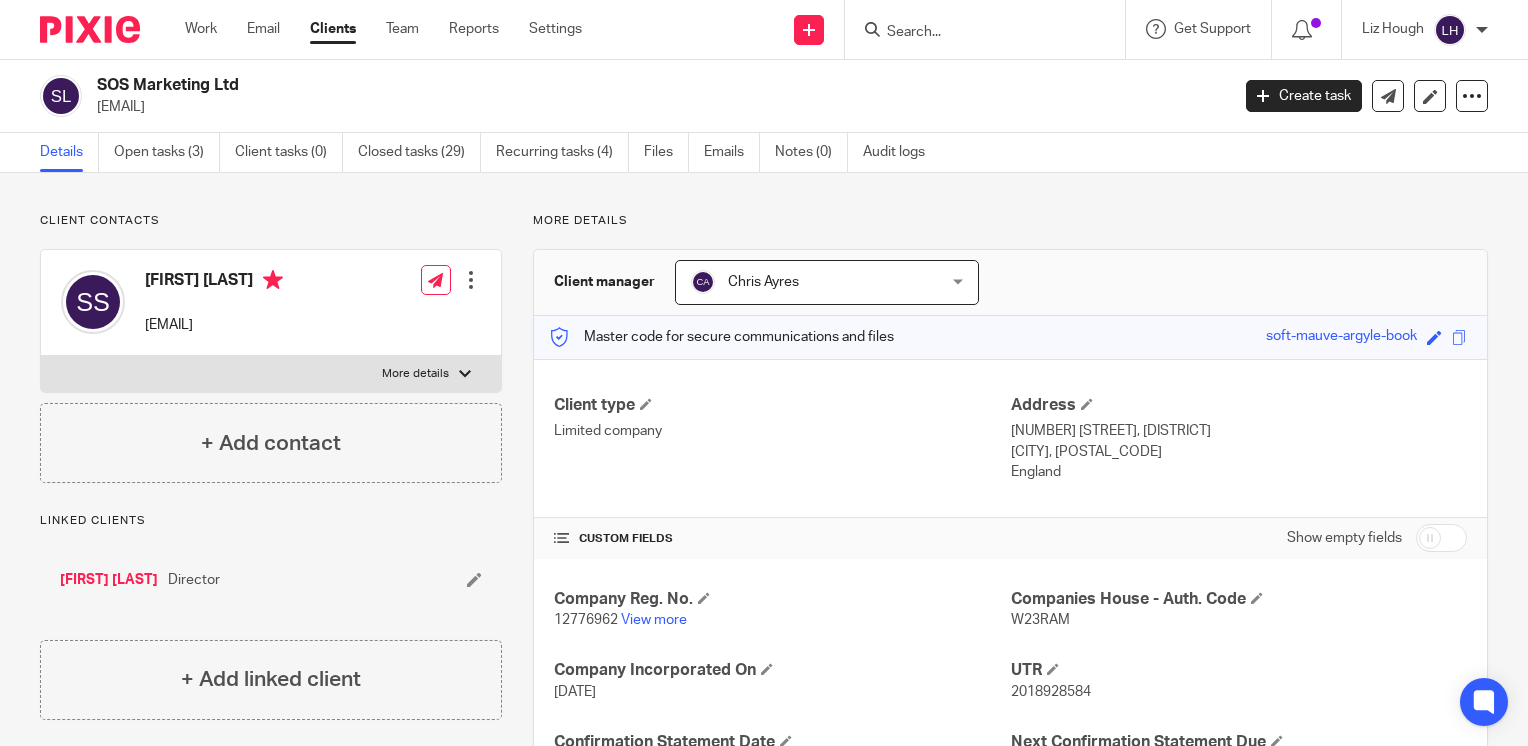 click on "12776962" at bounding box center (586, 620) 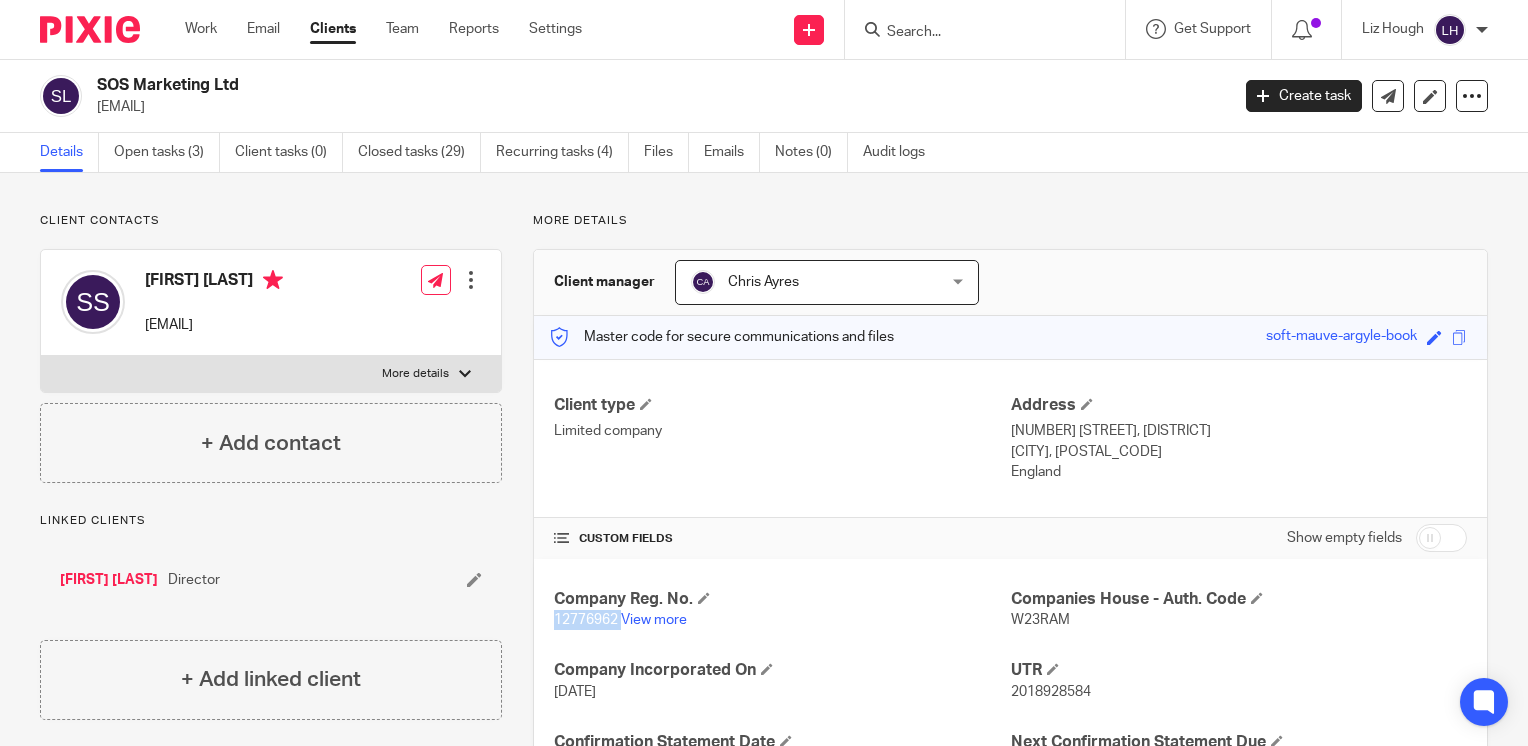copy on "12776962" 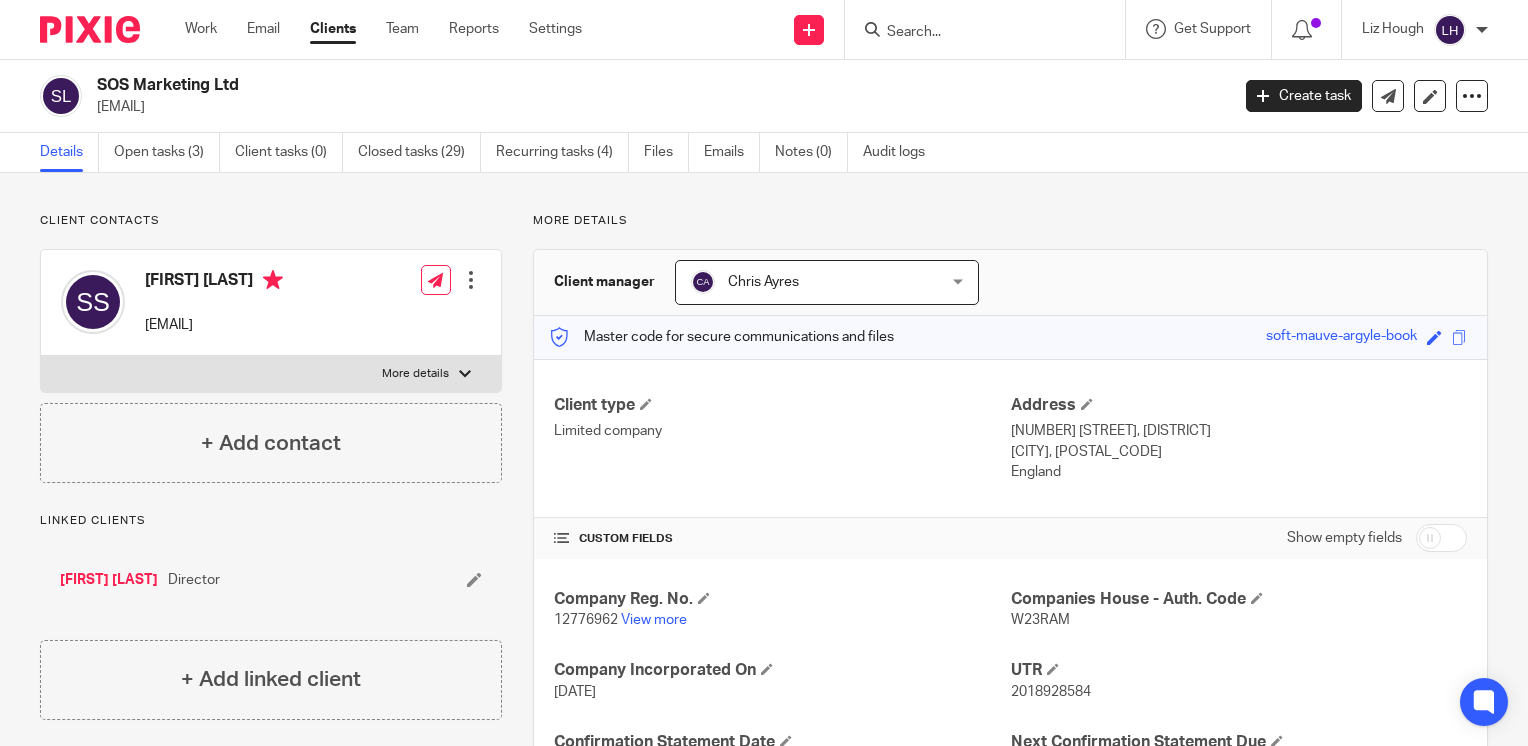 click on "W23RAM" at bounding box center (1040, 620) 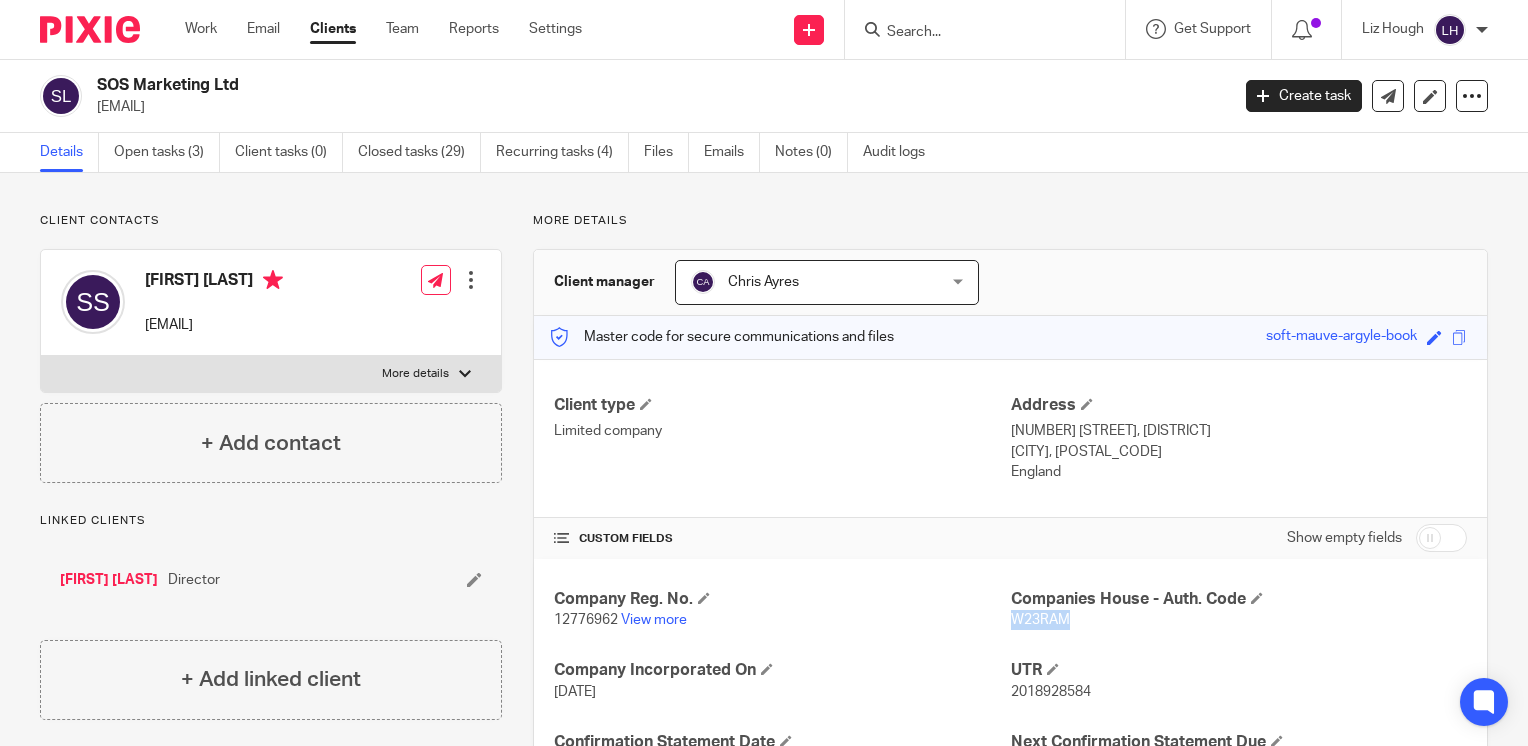 copy on "W23RAM" 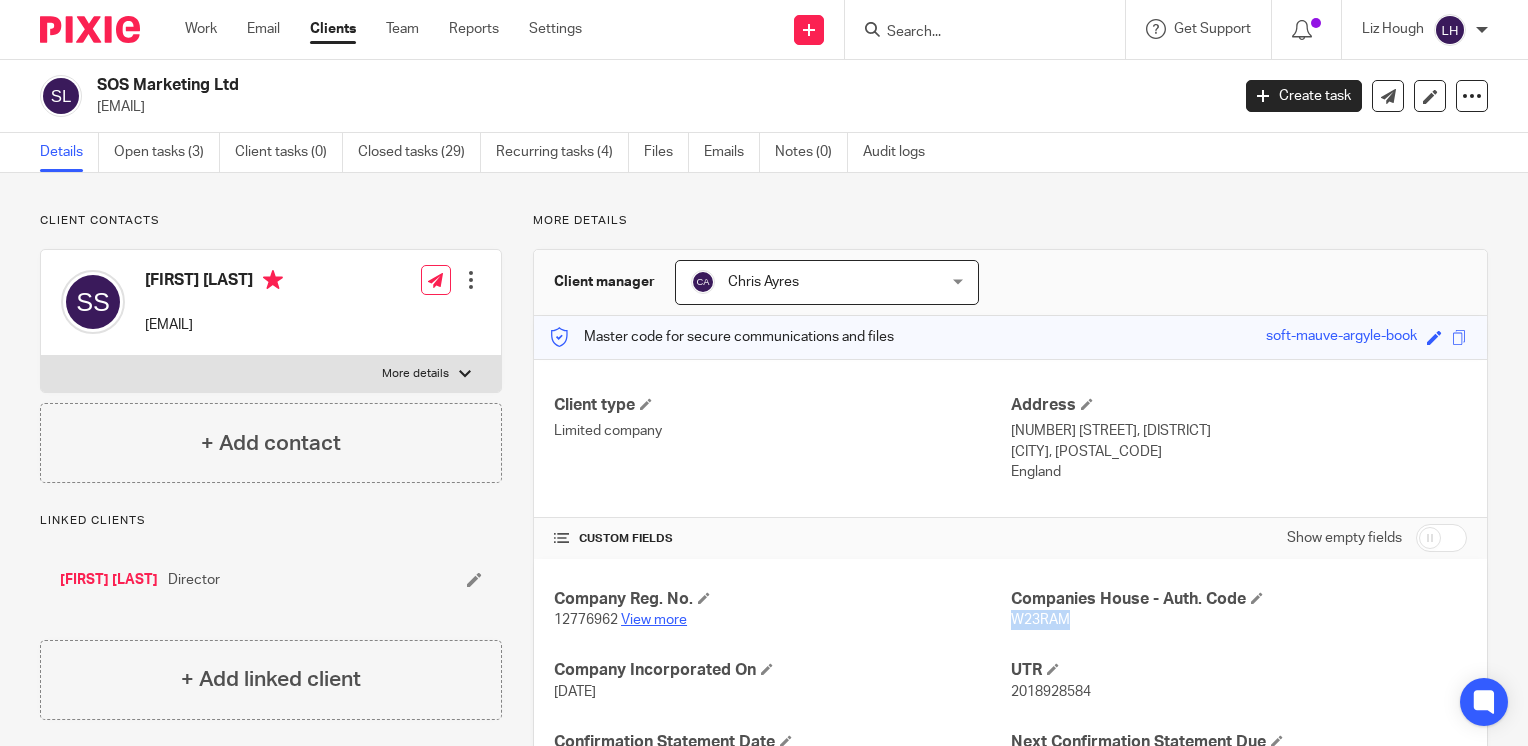 click on "View more" at bounding box center (654, 620) 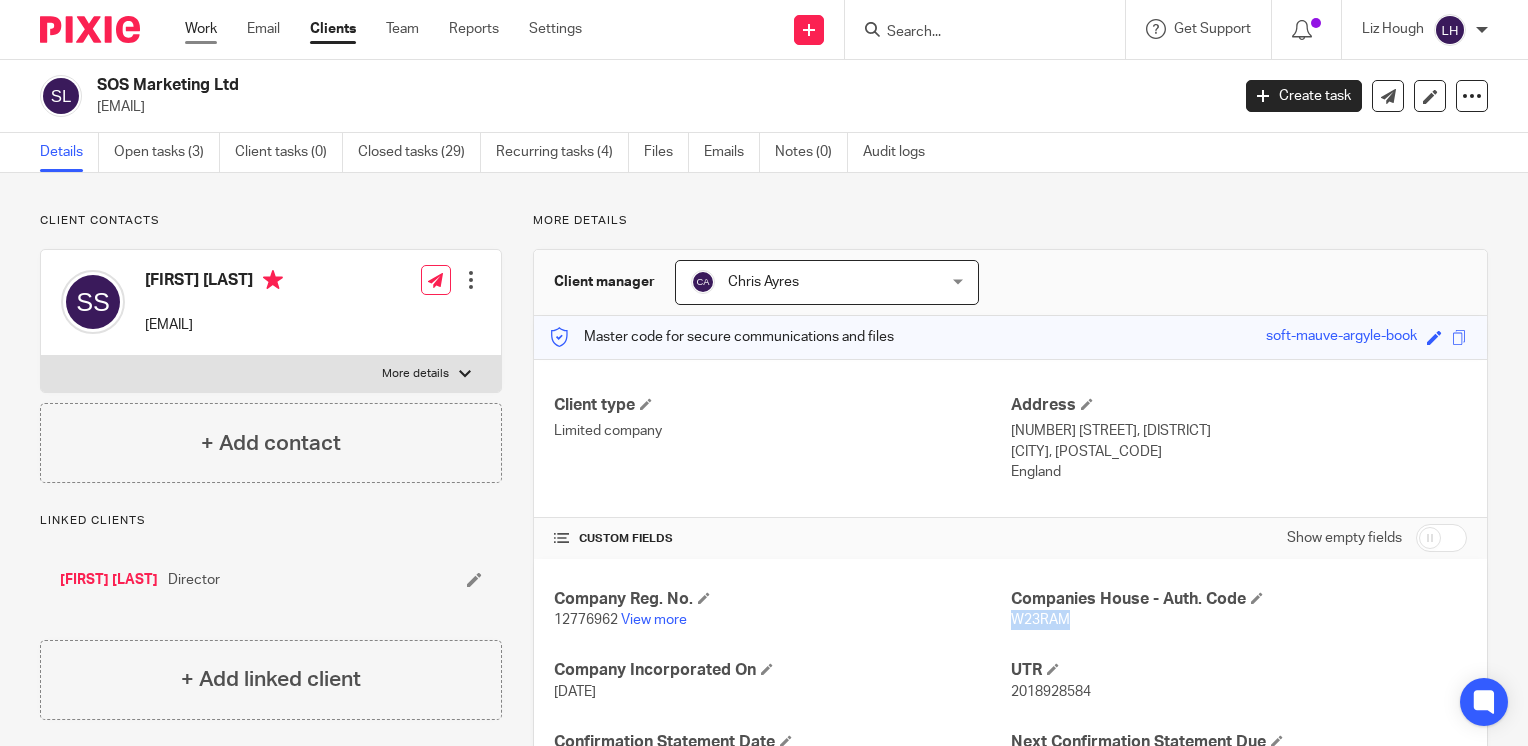 click on "Work" at bounding box center (201, 29) 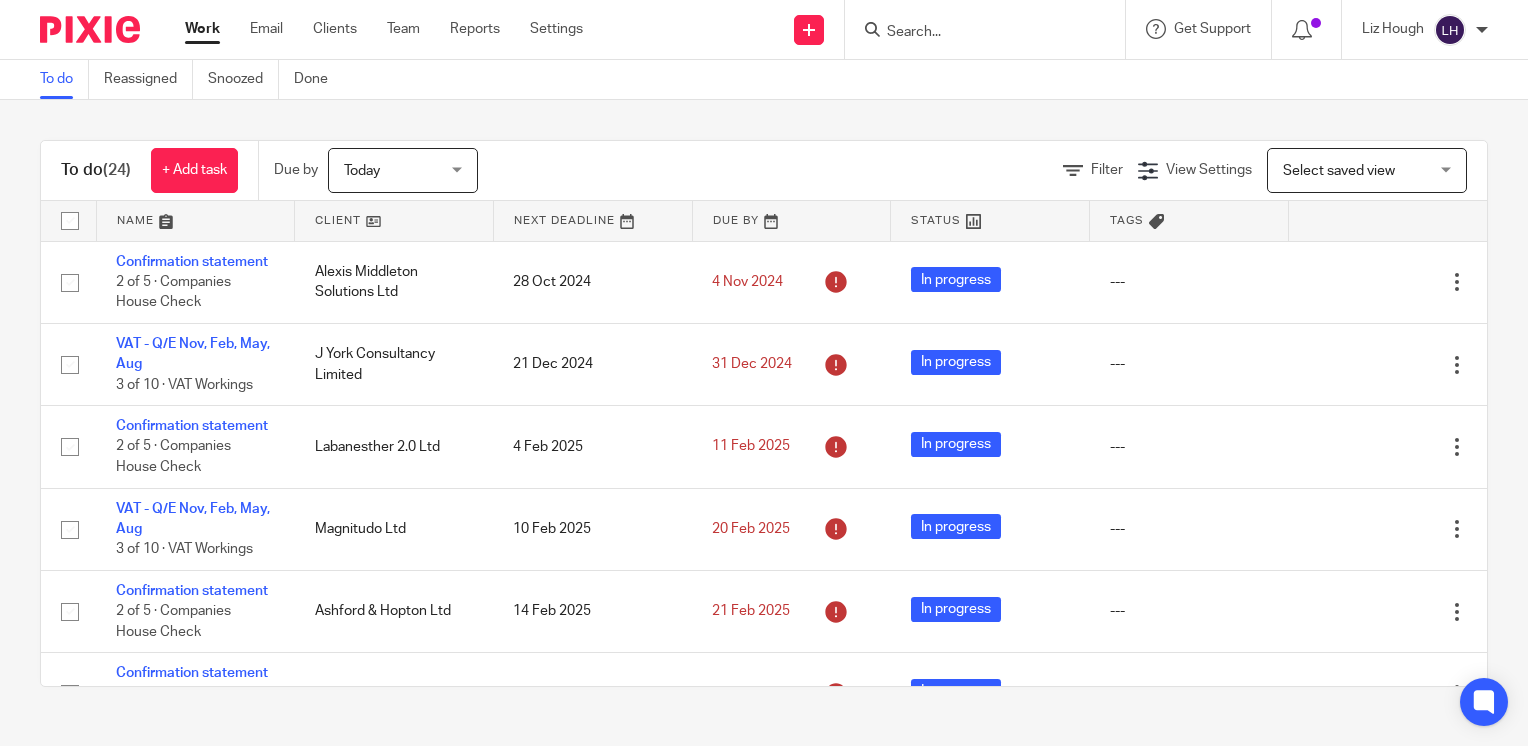scroll, scrollTop: 0, scrollLeft: 0, axis: both 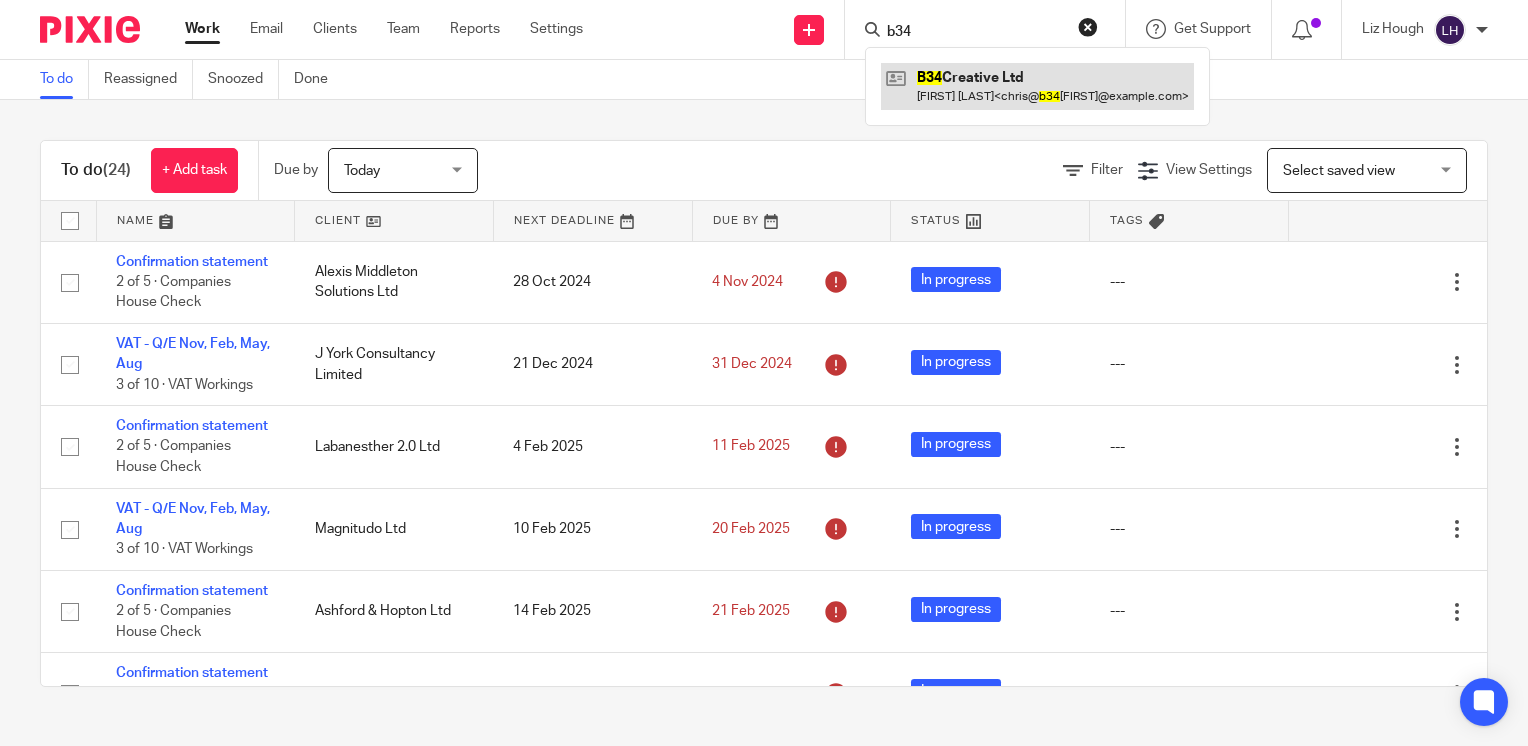 type on "b34" 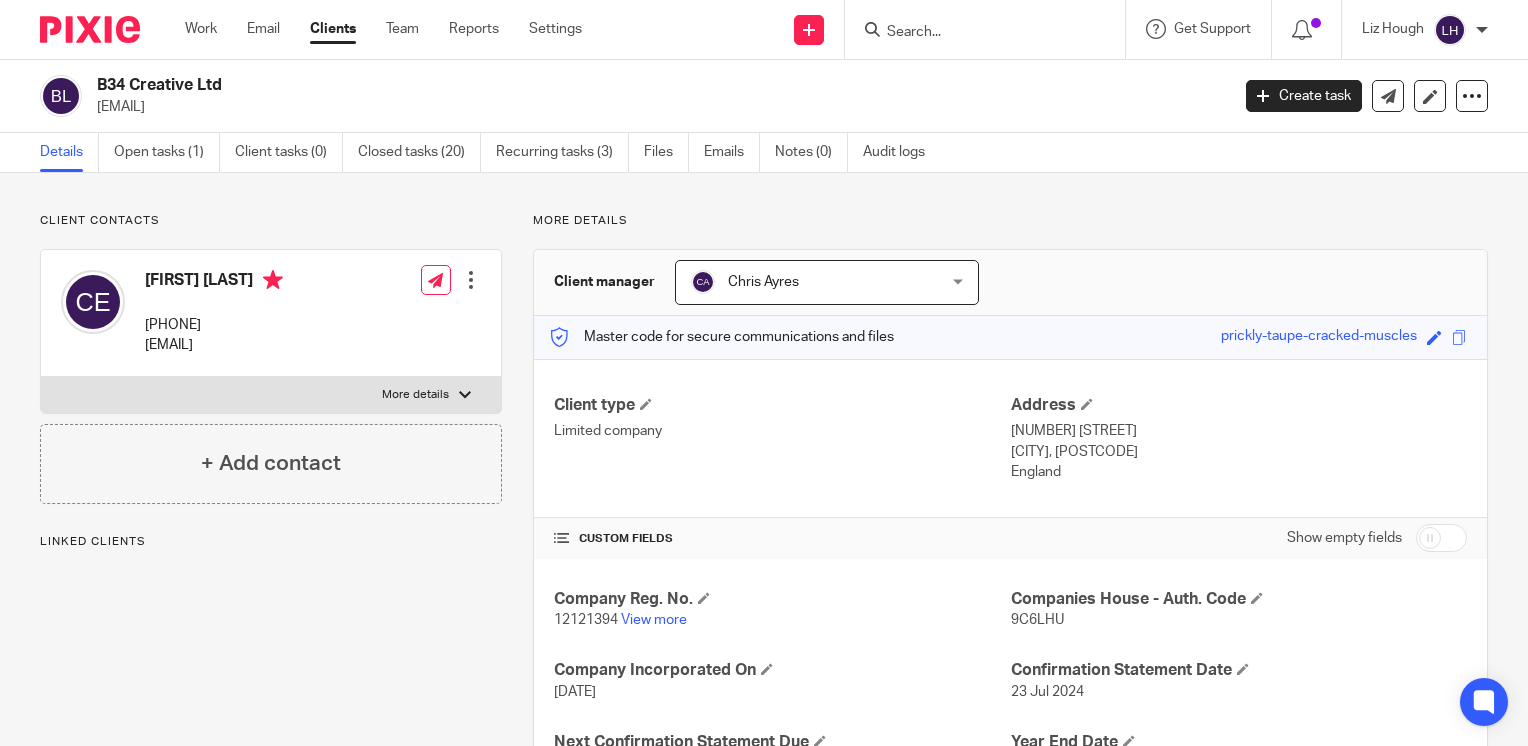 scroll, scrollTop: 0, scrollLeft: 0, axis: both 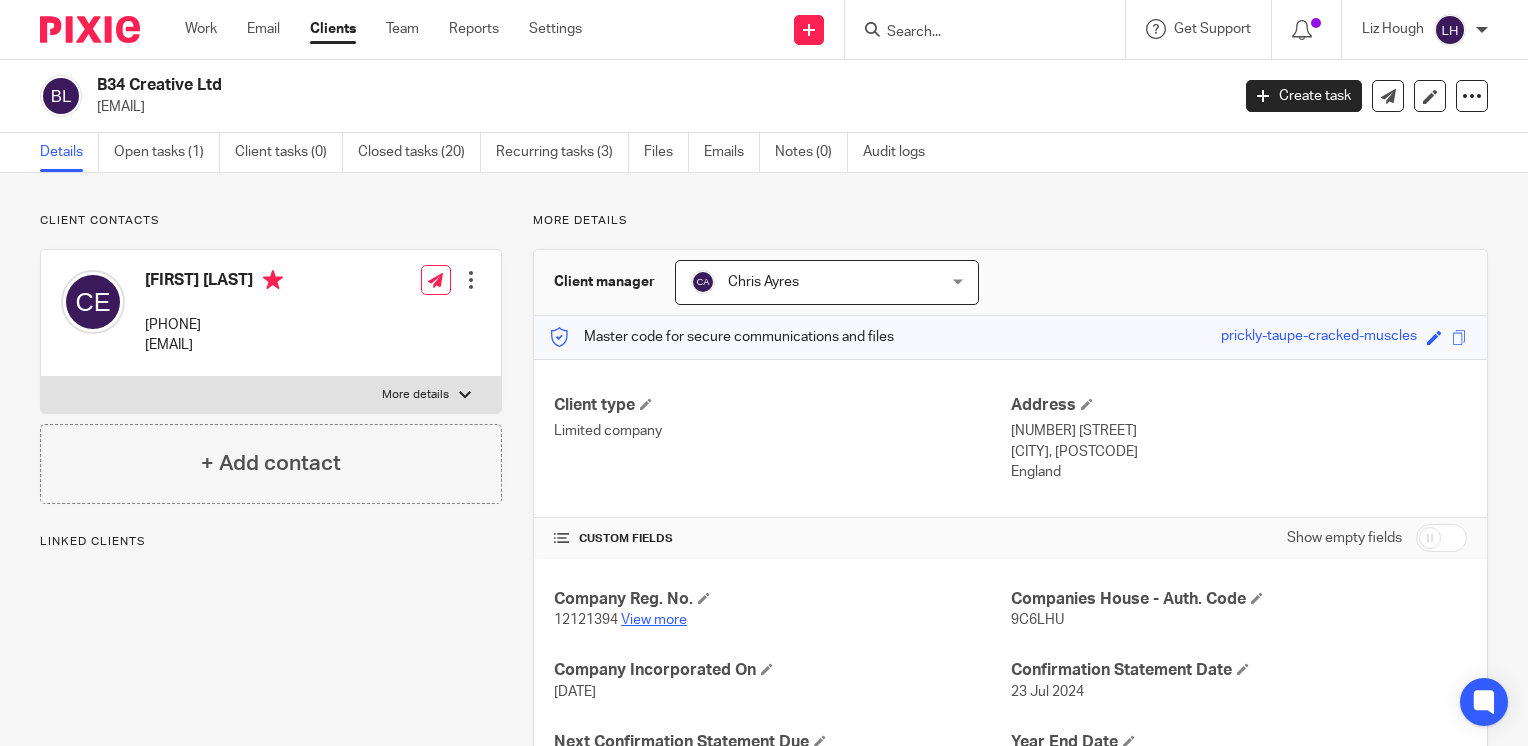 click on "View more" at bounding box center [654, 620] 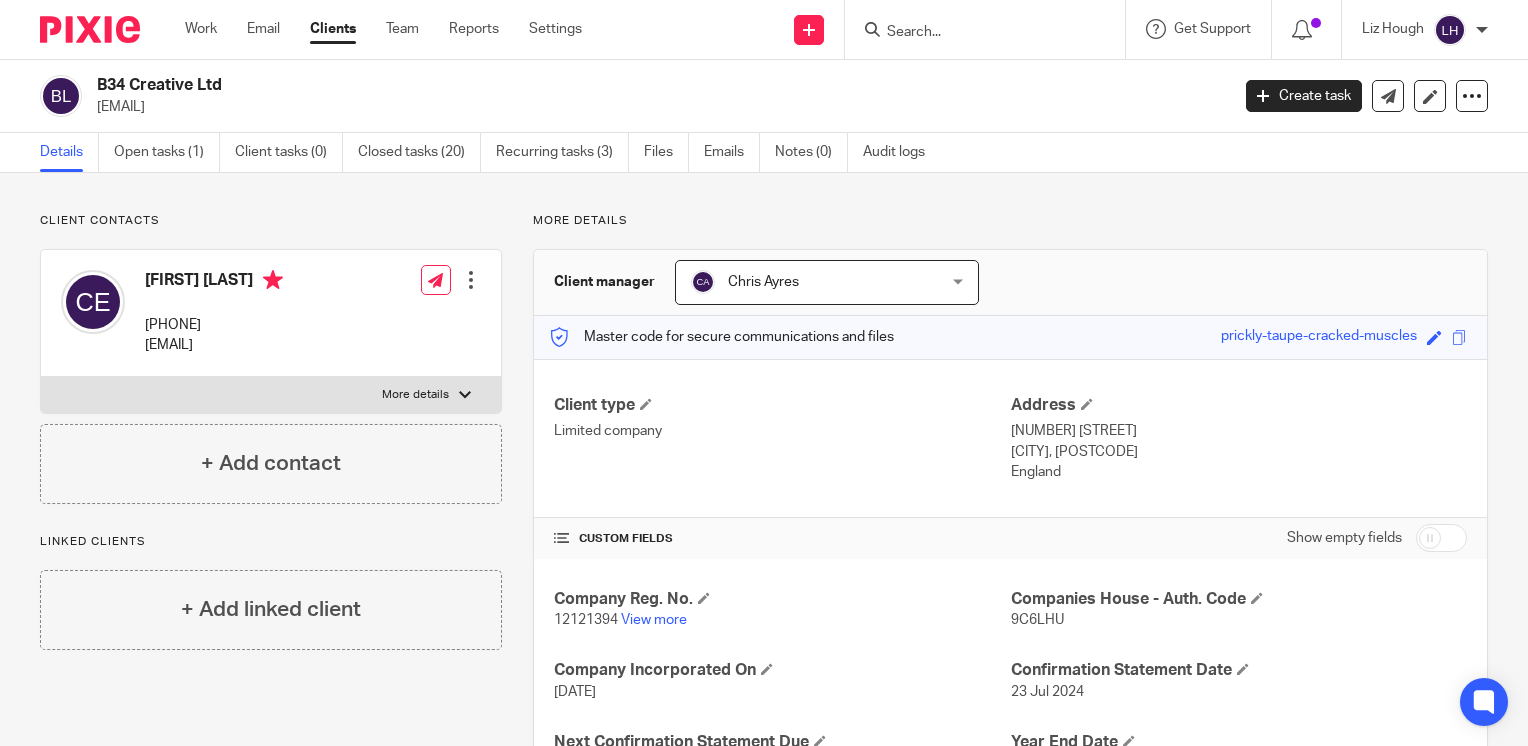 click at bounding box center (975, 33) 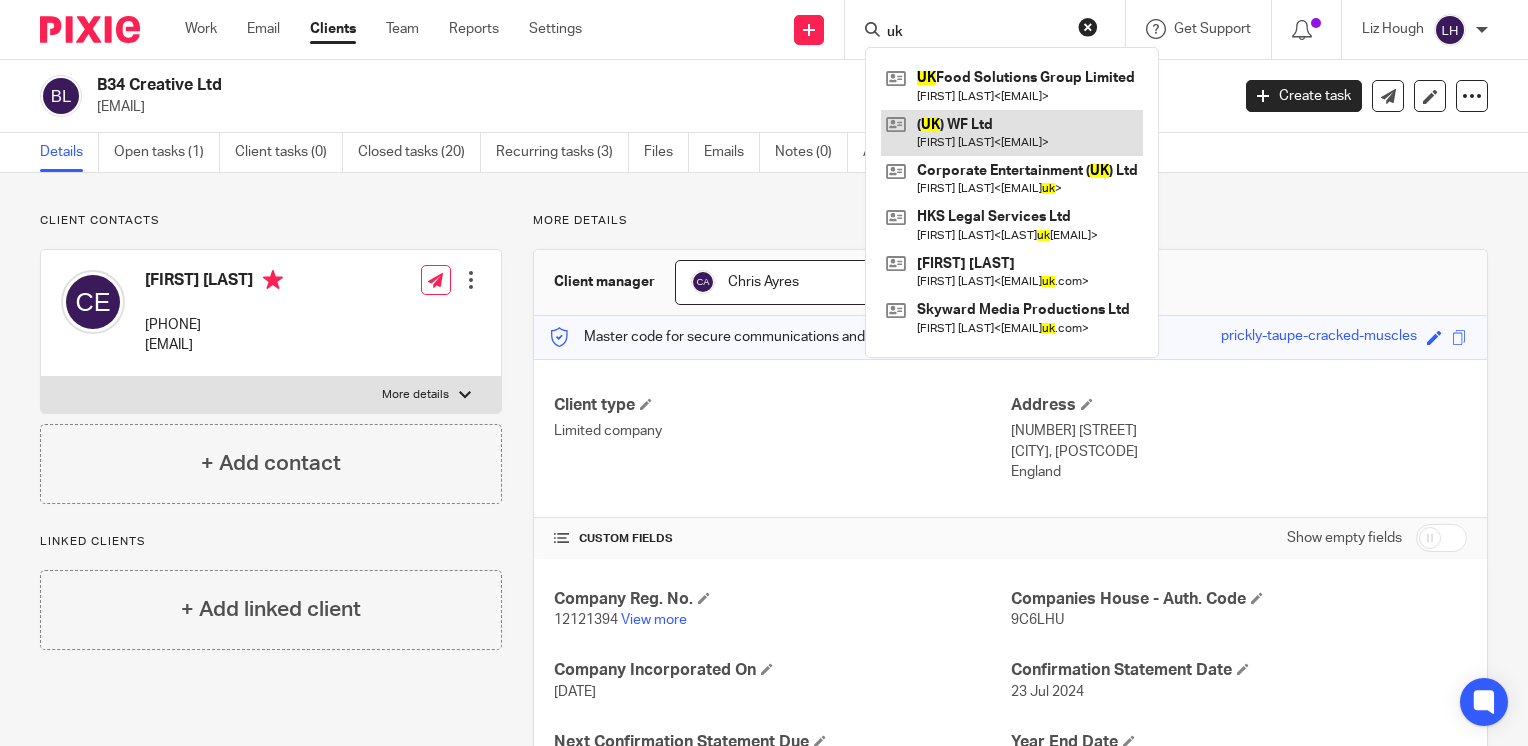 type on "uk" 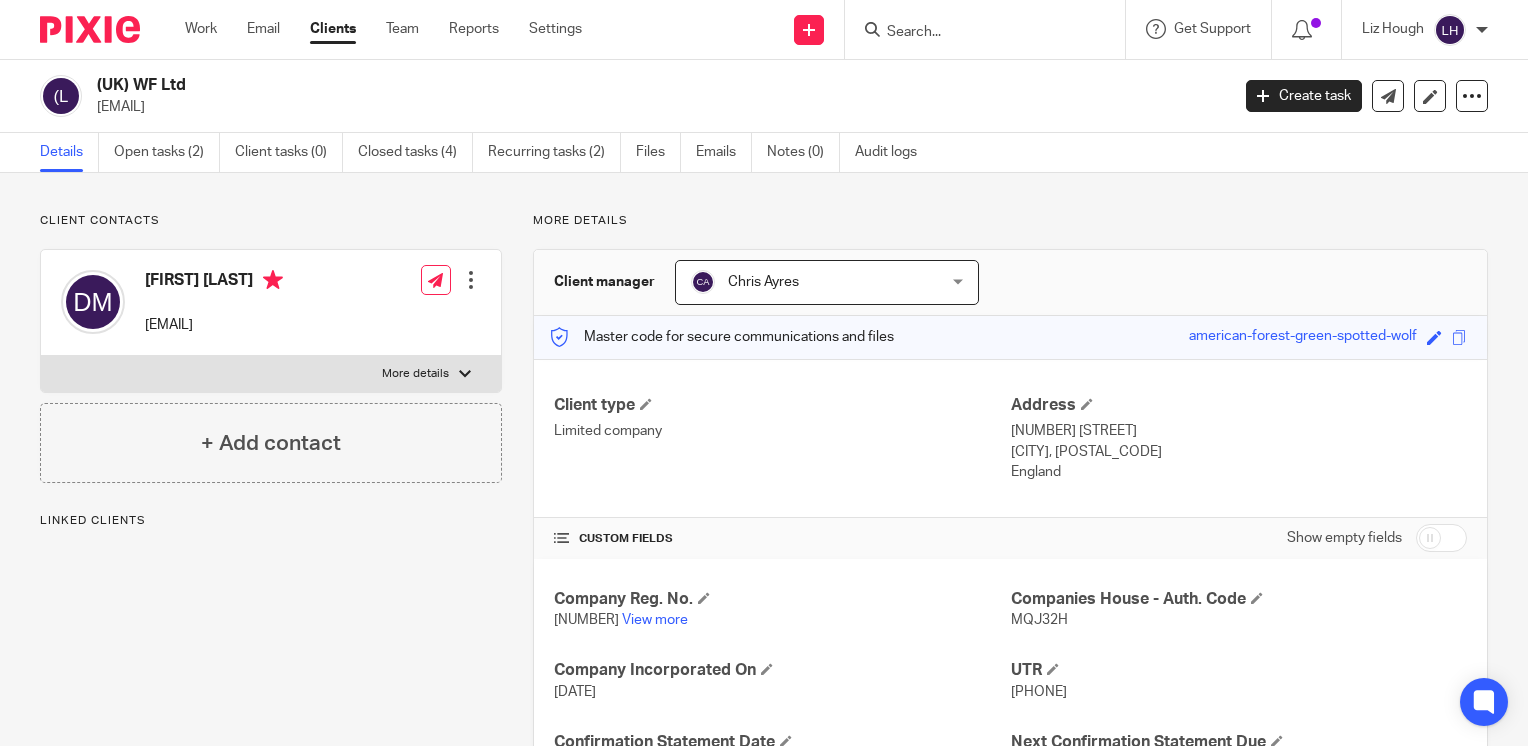 scroll, scrollTop: 0, scrollLeft: 0, axis: both 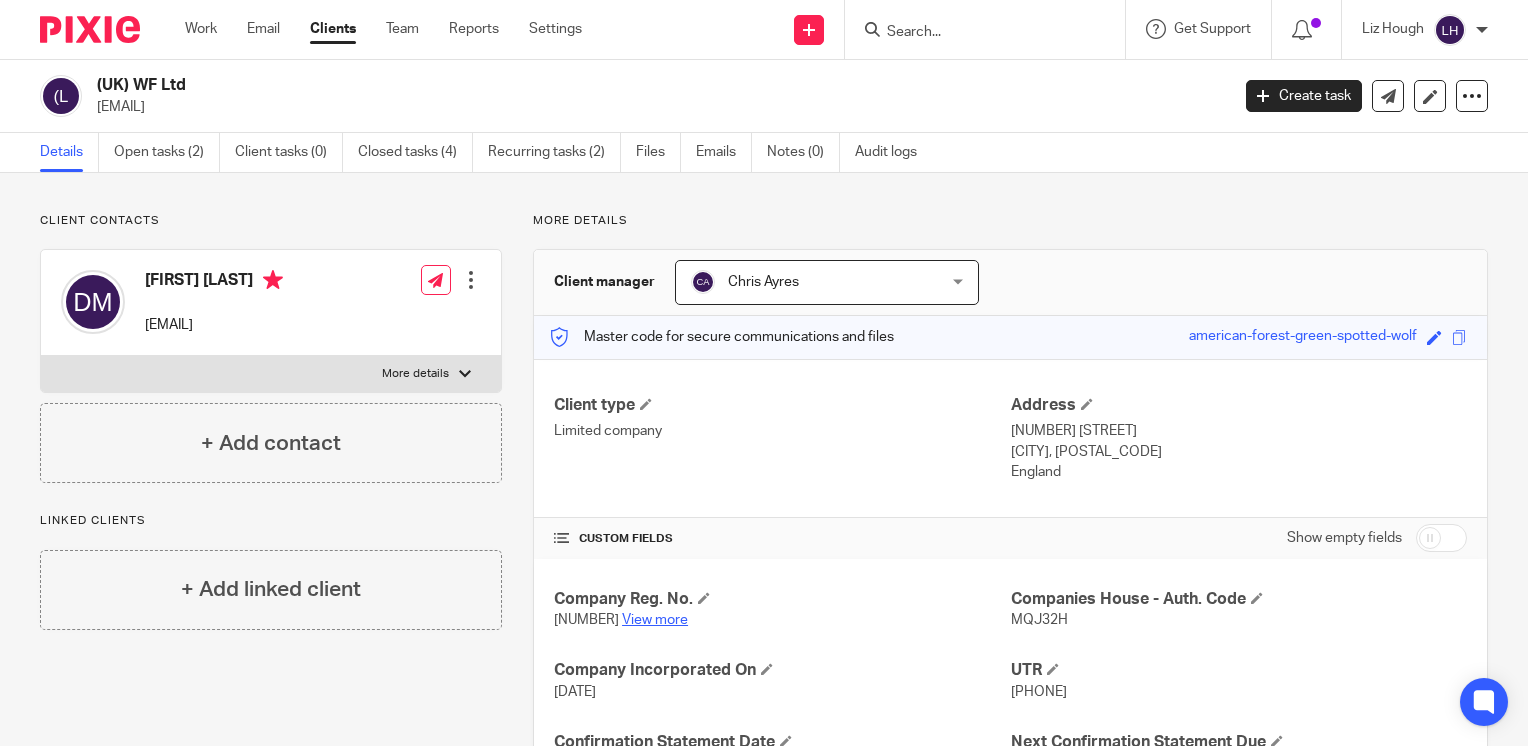 click on "View more" at bounding box center [655, 620] 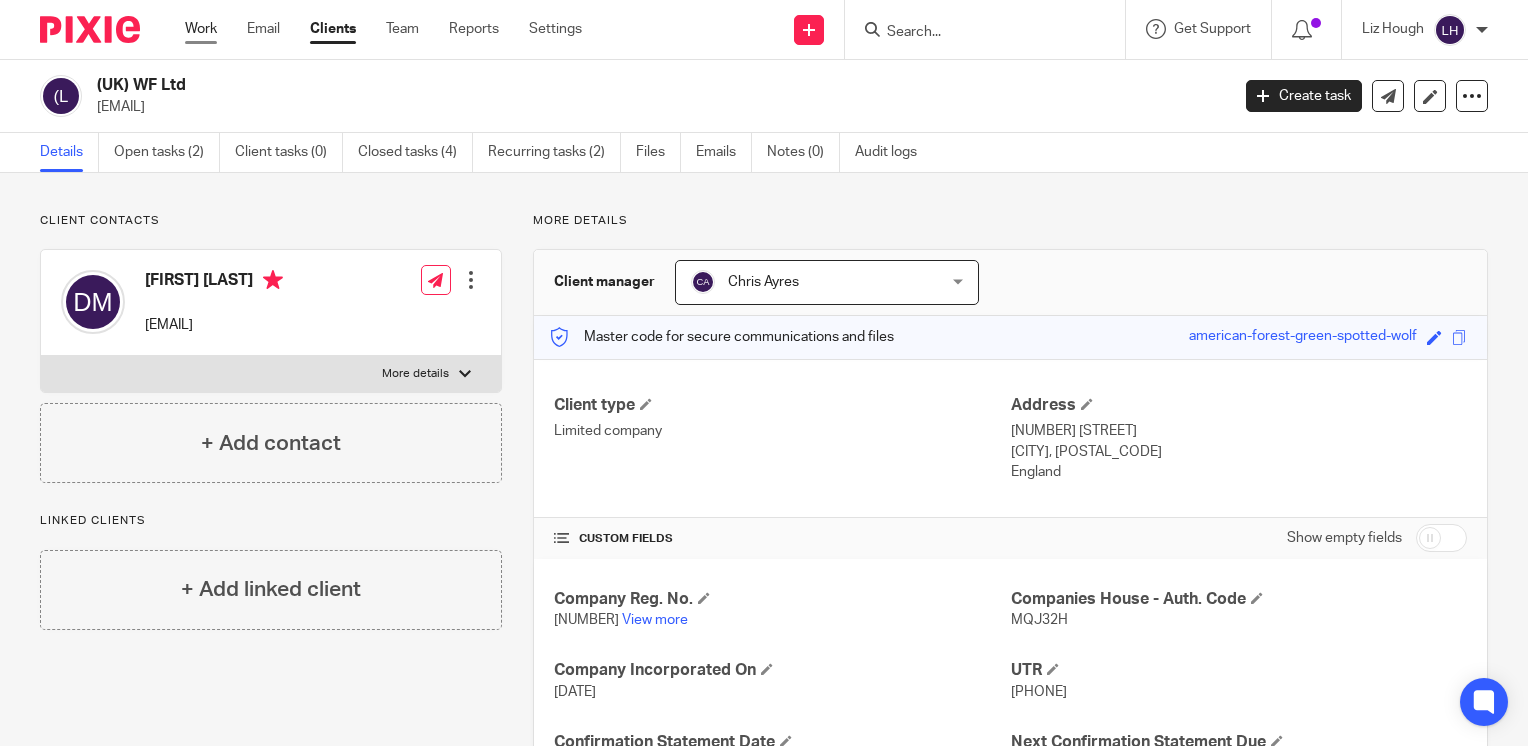 click on "Work" at bounding box center (201, 29) 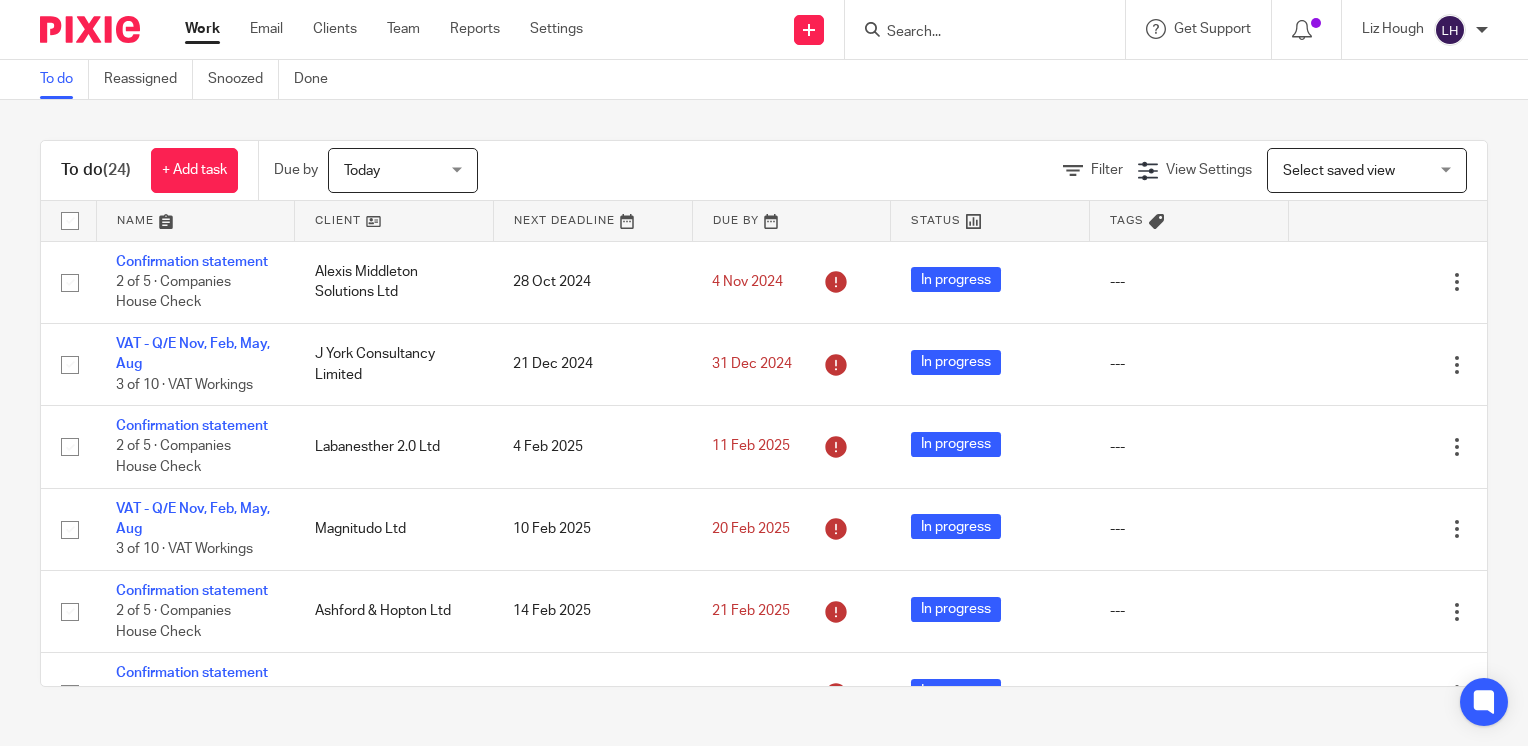 scroll, scrollTop: 0, scrollLeft: 0, axis: both 